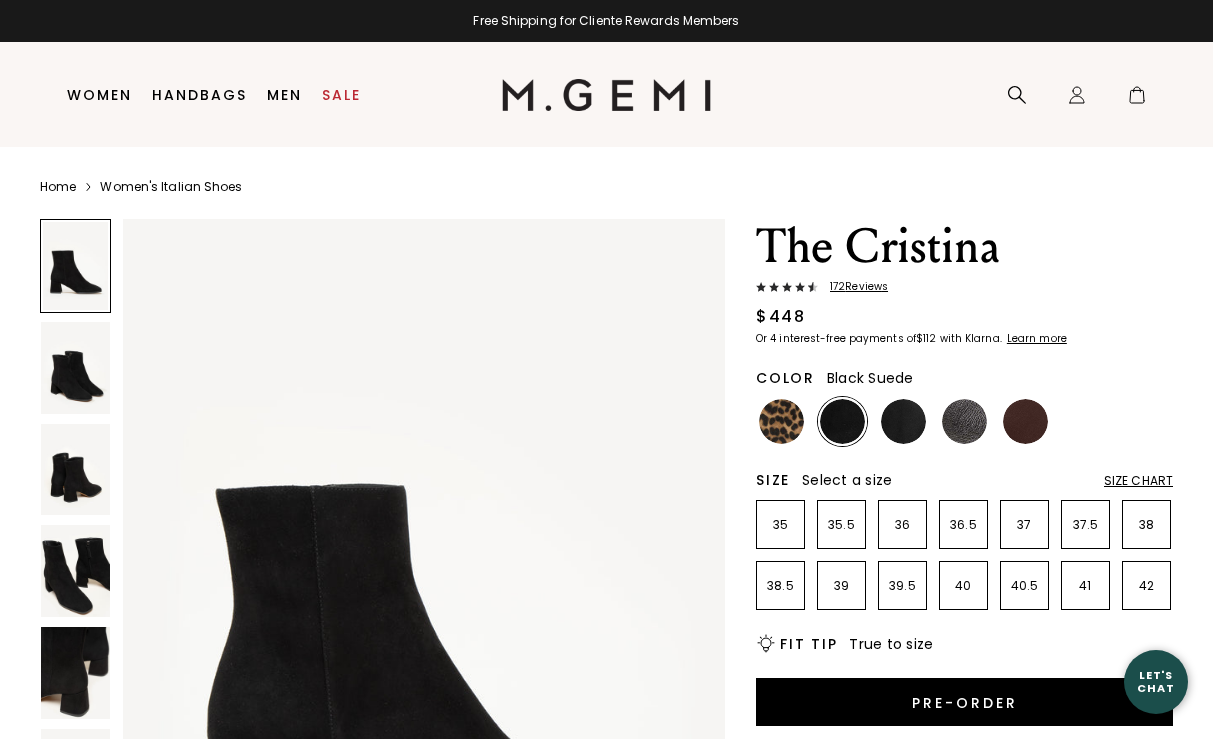 scroll, scrollTop: 0, scrollLeft: 0, axis: both 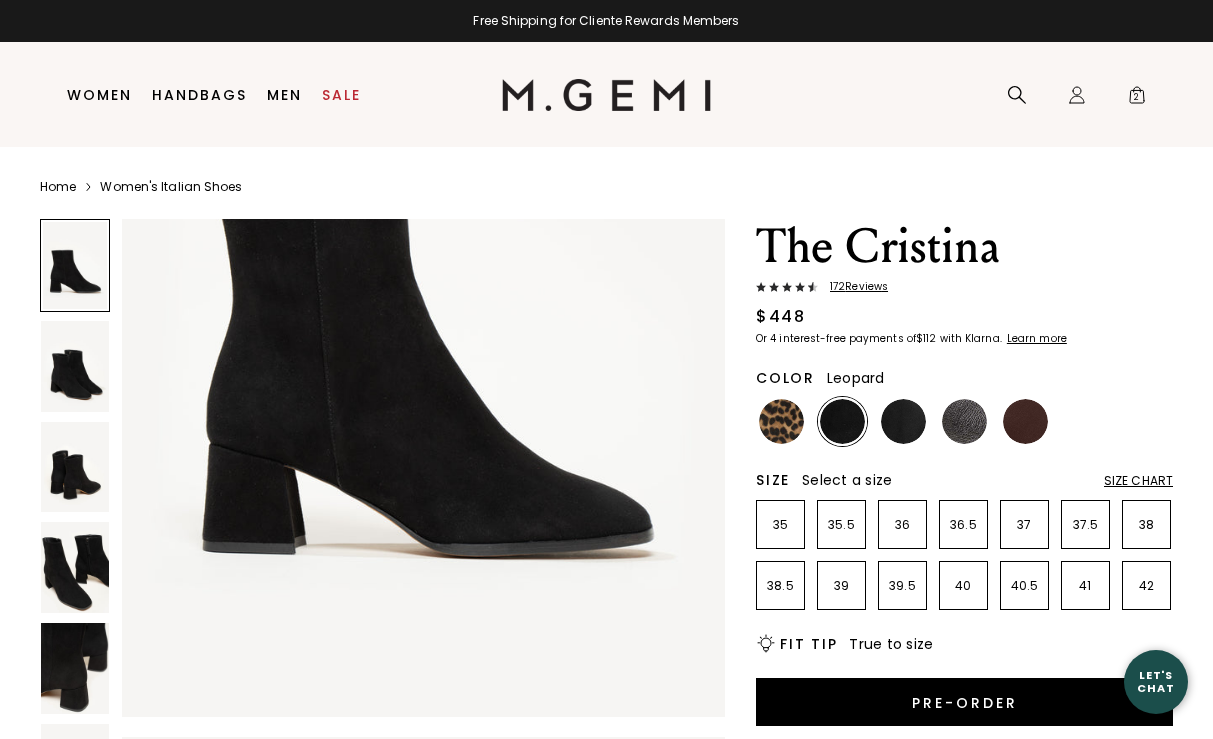 click at bounding box center [781, 421] 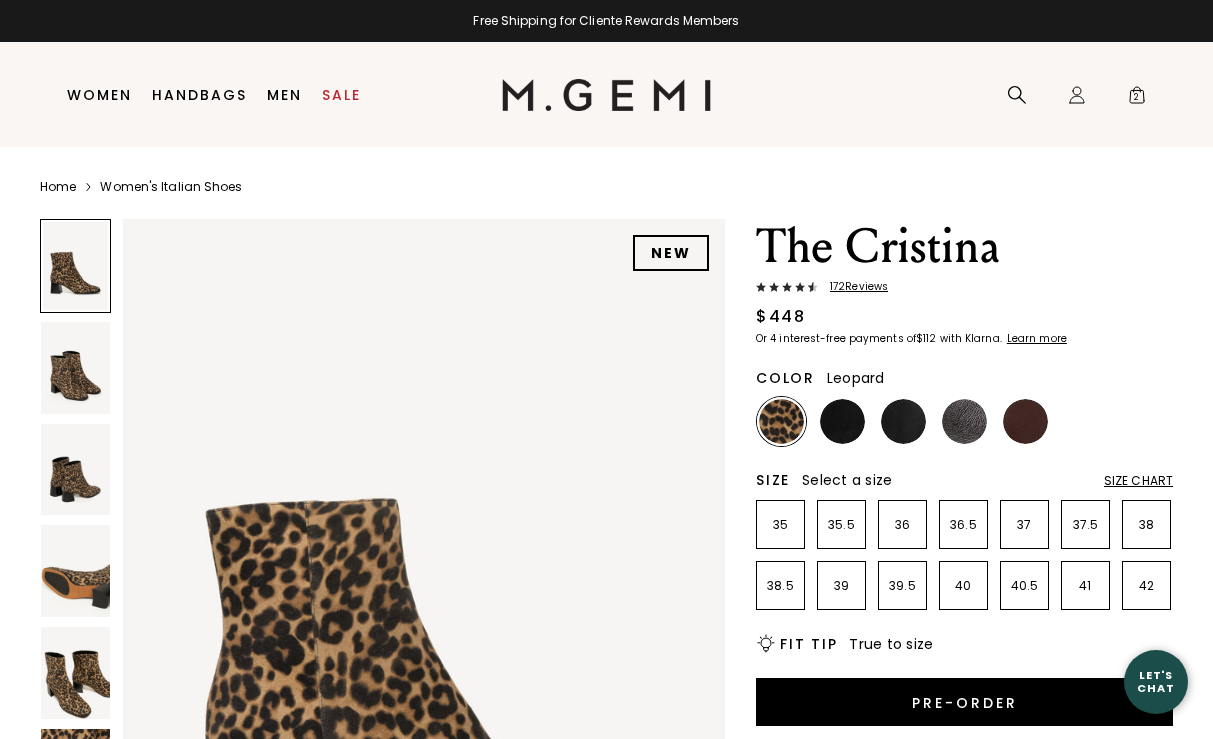 scroll, scrollTop: 0, scrollLeft: 0, axis: both 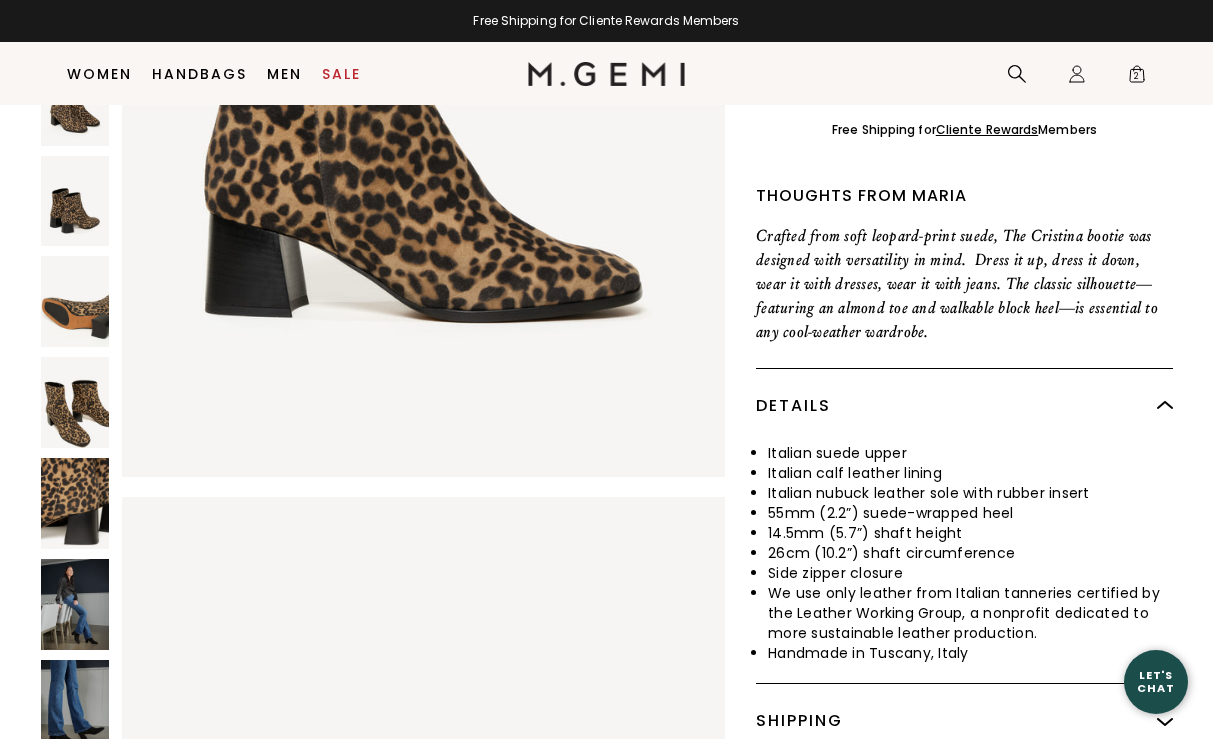 click at bounding box center (75, 604) 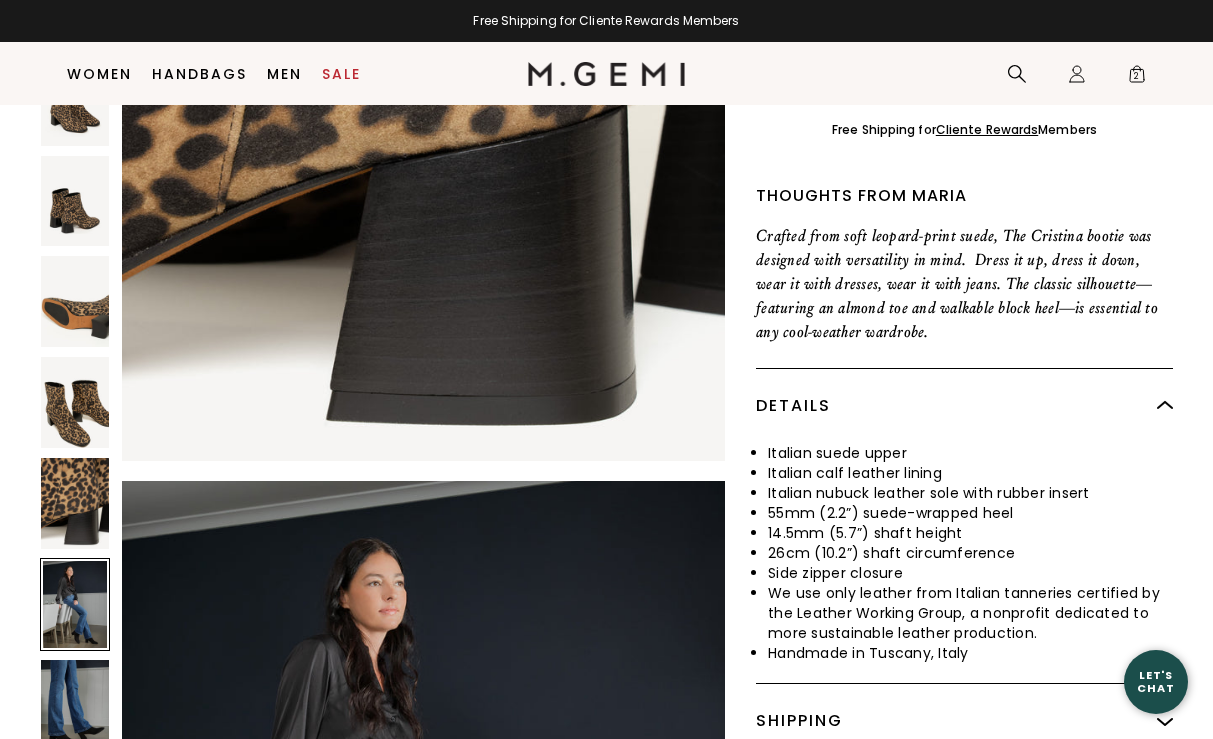 scroll, scrollTop: 4943, scrollLeft: 0, axis: vertical 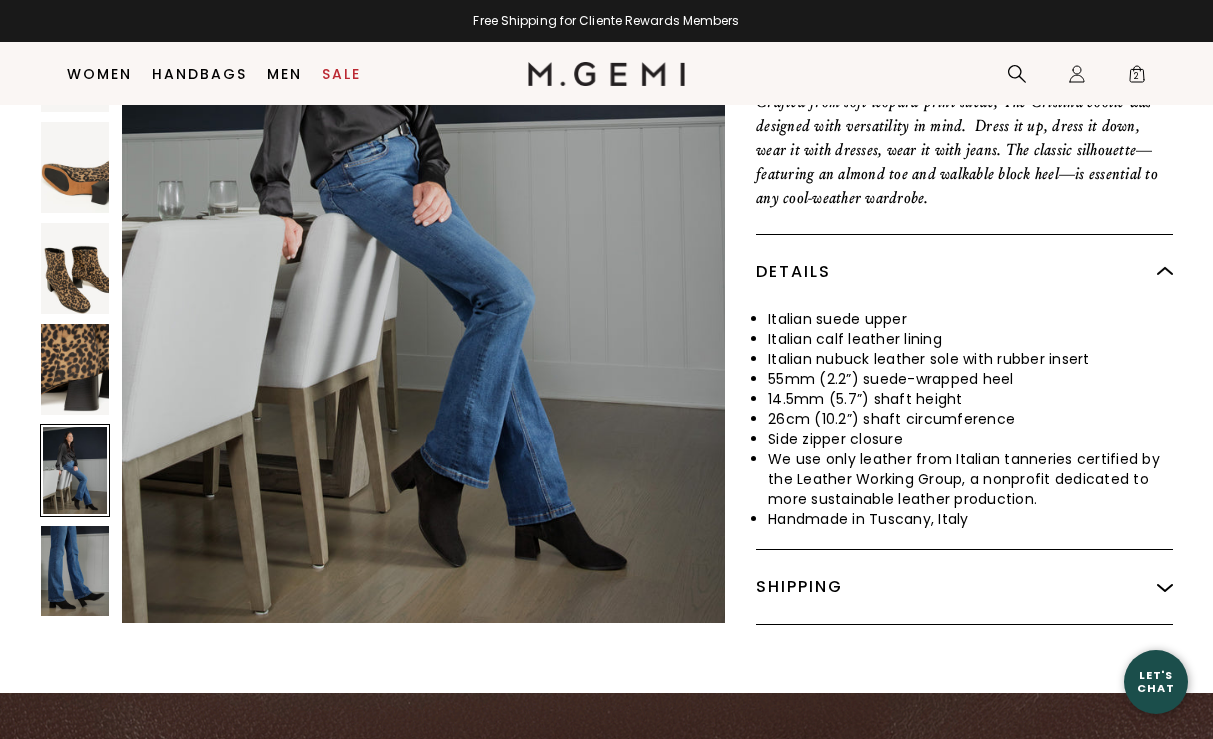 click at bounding box center [75, 571] 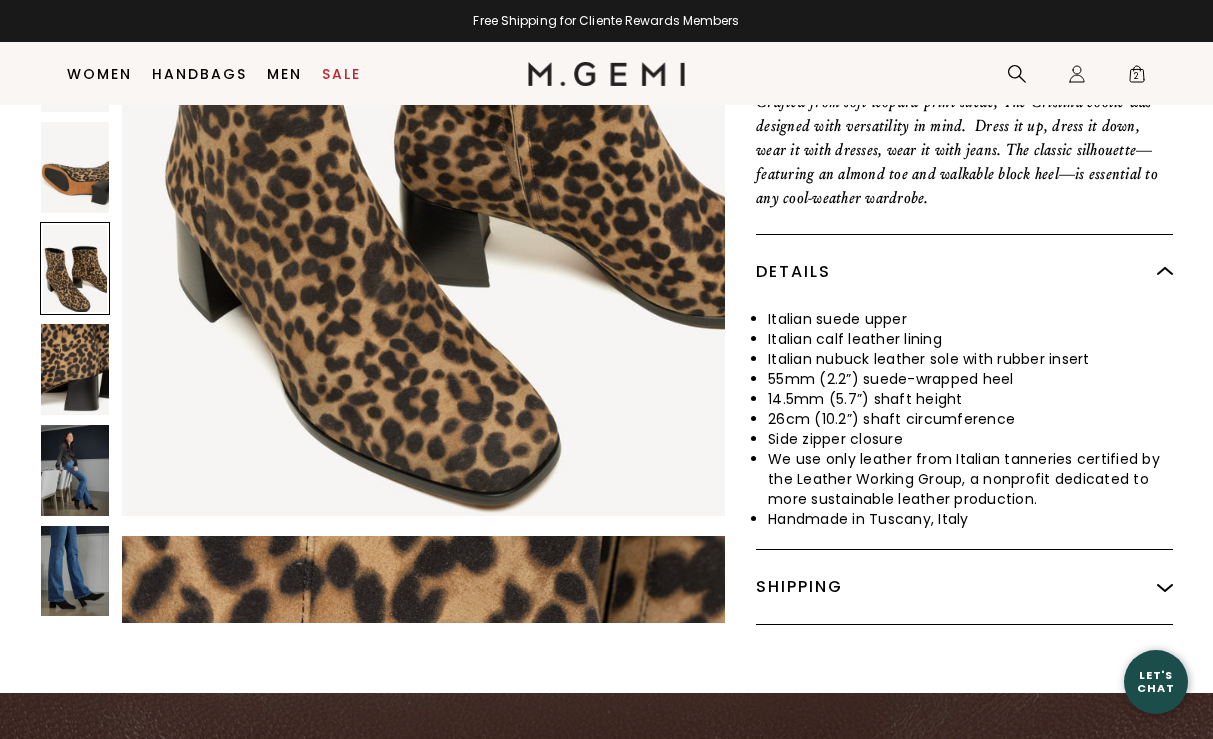 scroll, scrollTop: 3223, scrollLeft: 0, axis: vertical 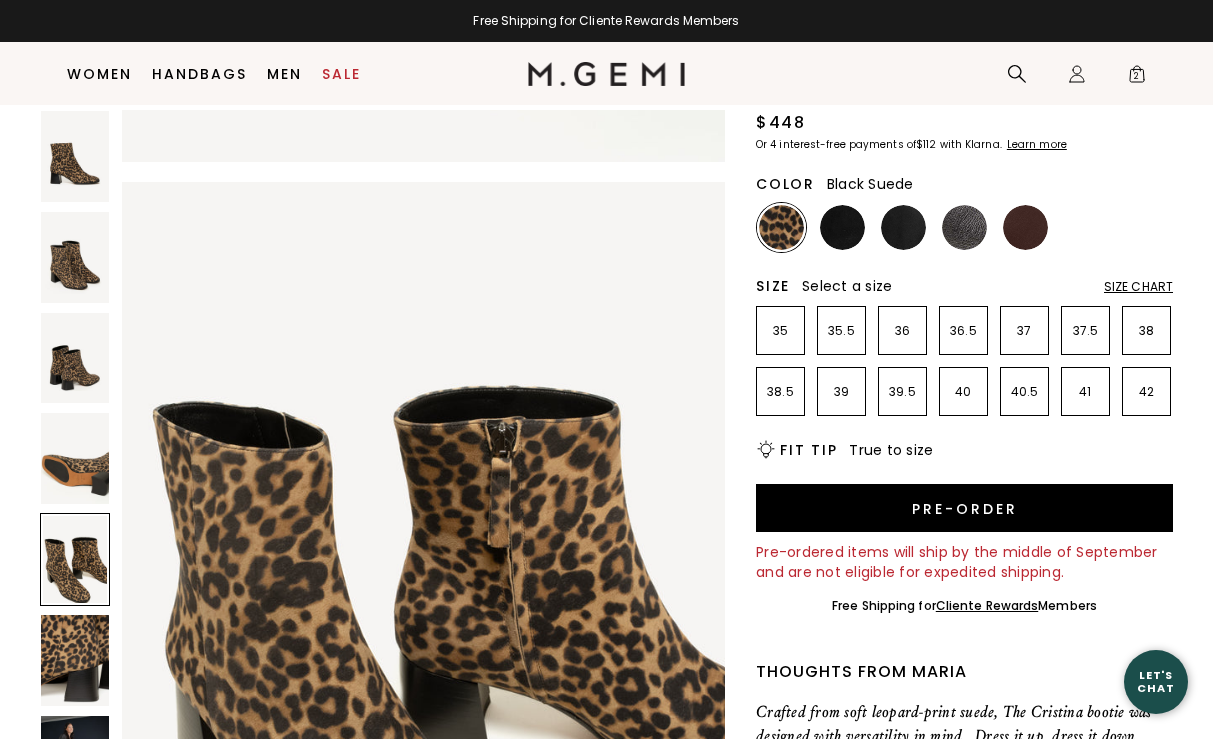 click at bounding box center [842, 227] 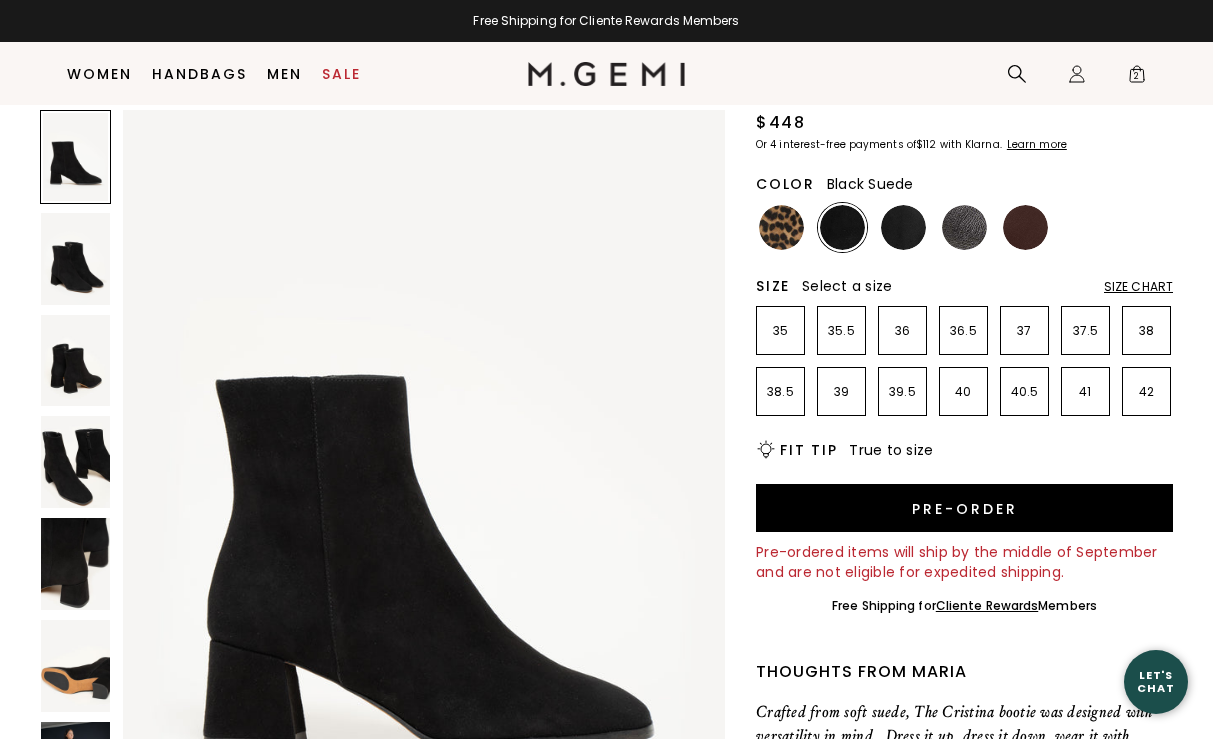 scroll, scrollTop: 0, scrollLeft: 0, axis: both 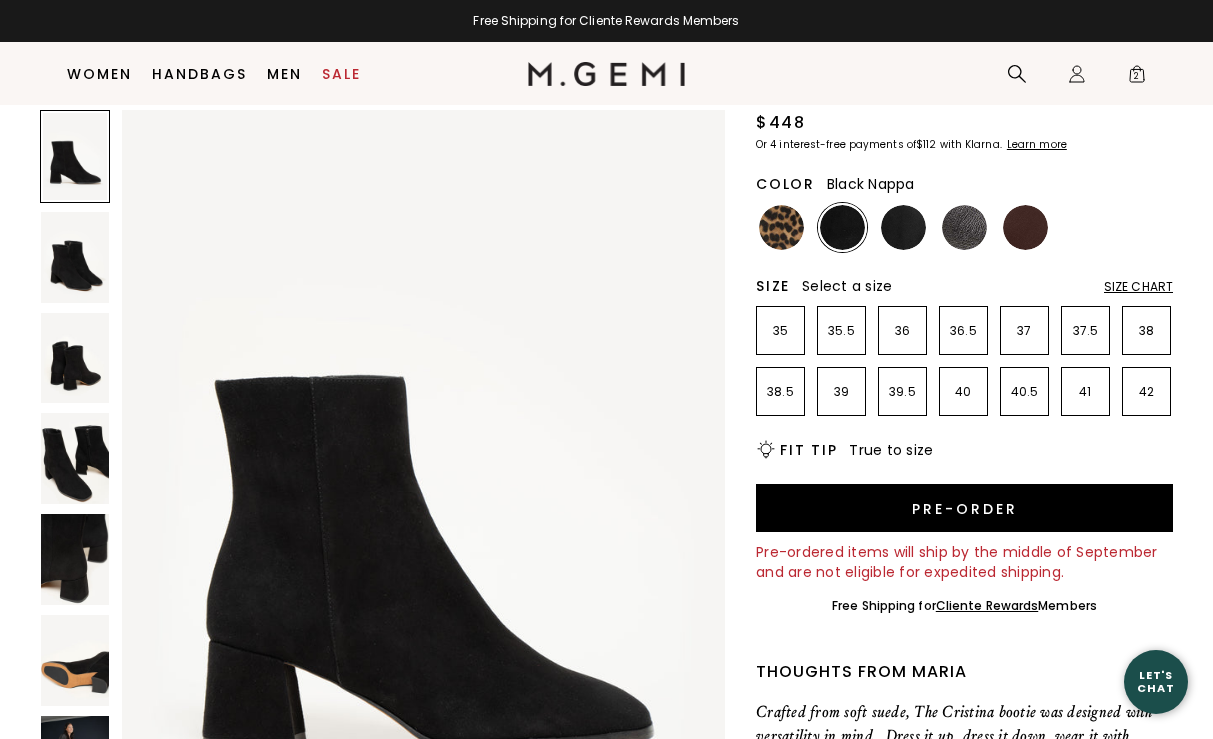 click at bounding box center [903, 227] 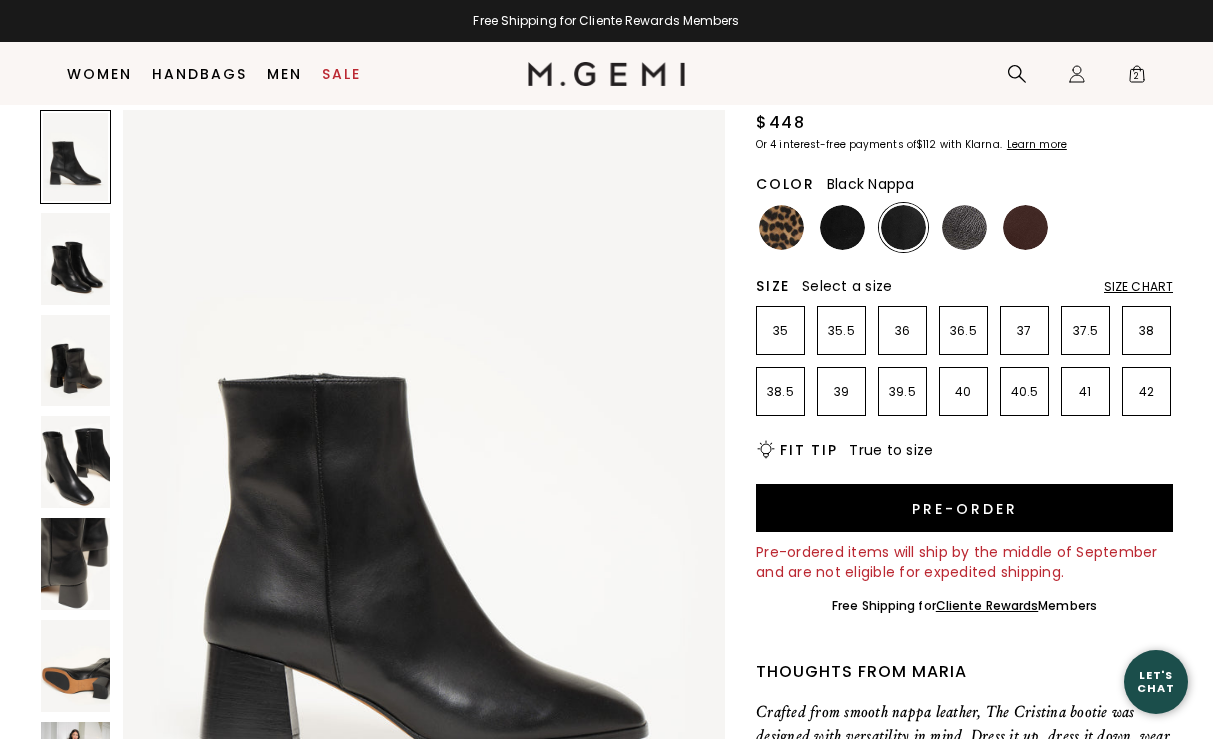 scroll, scrollTop: 0, scrollLeft: 0, axis: both 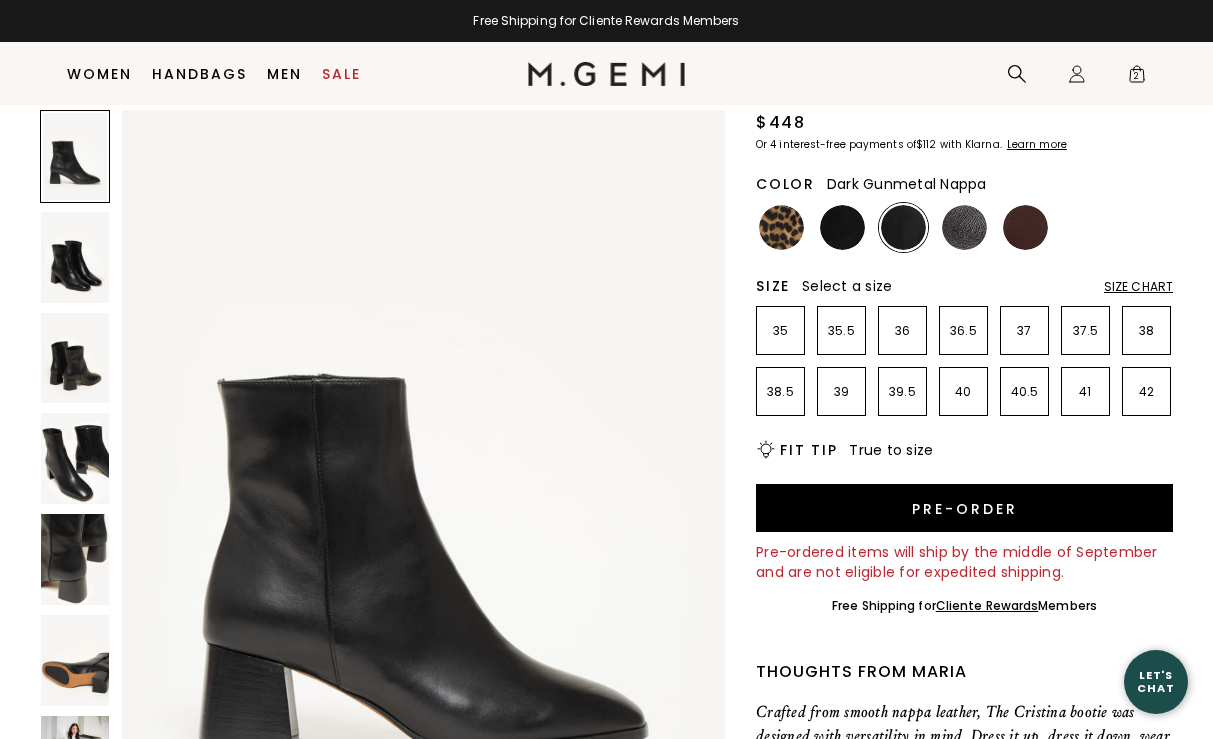 click at bounding box center (964, 227) 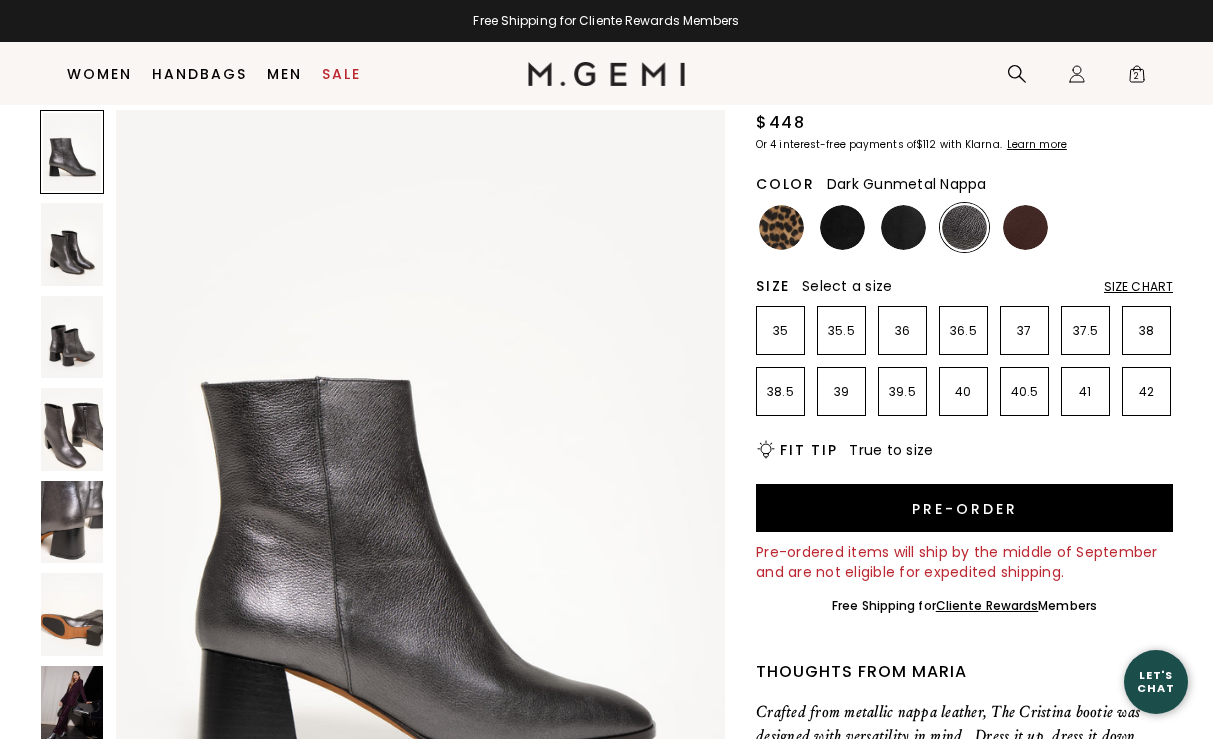 scroll, scrollTop: 0, scrollLeft: 0, axis: both 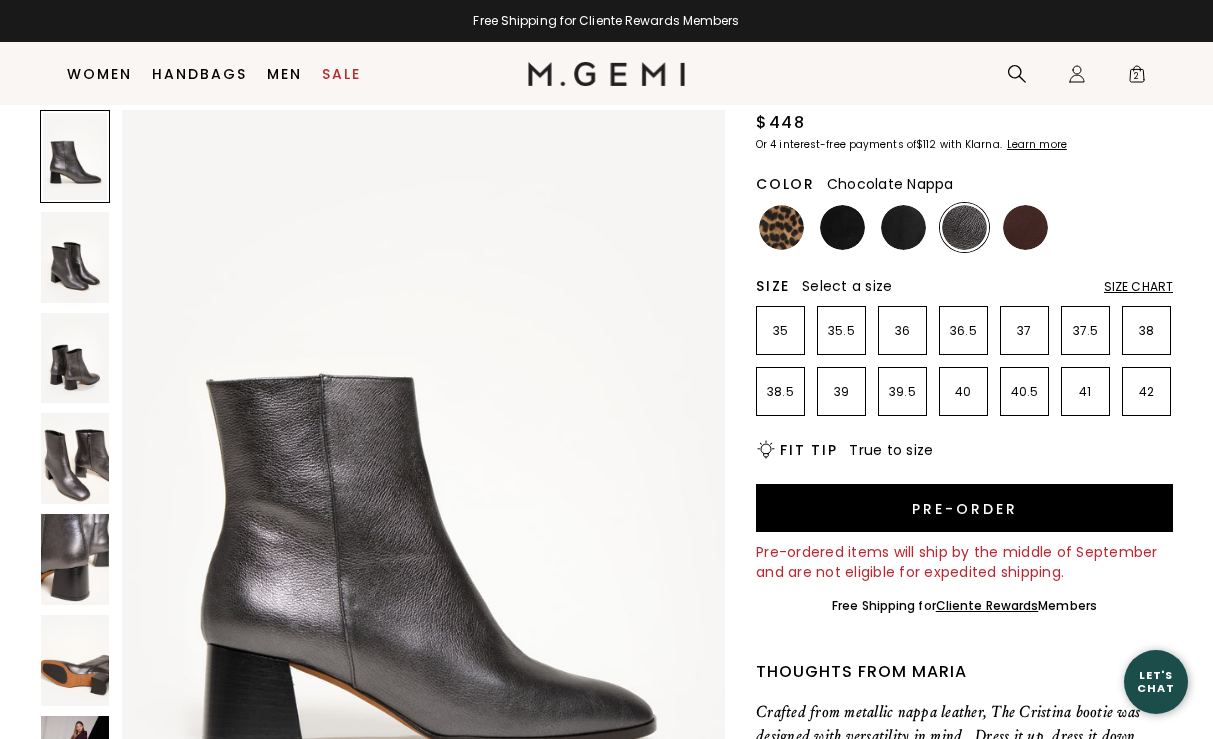click at bounding box center (1025, 227) 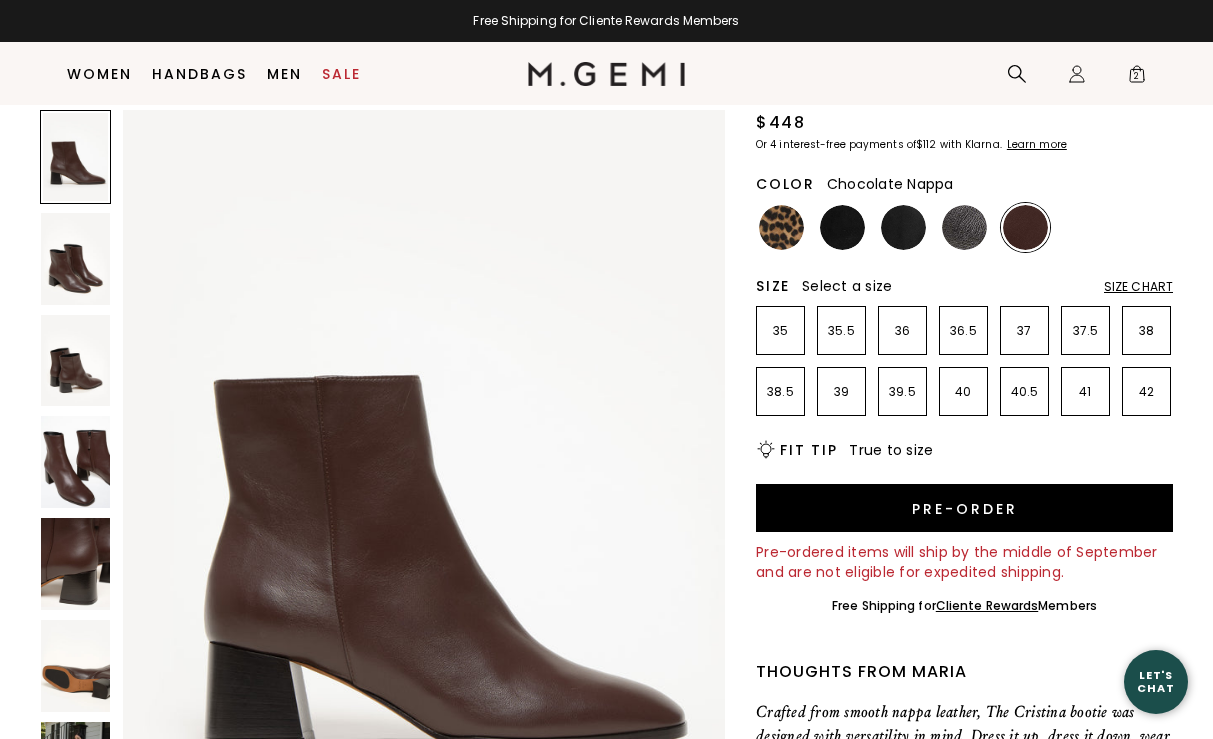 scroll, scrollTop: 0, scrollLeft: 0, axis: both 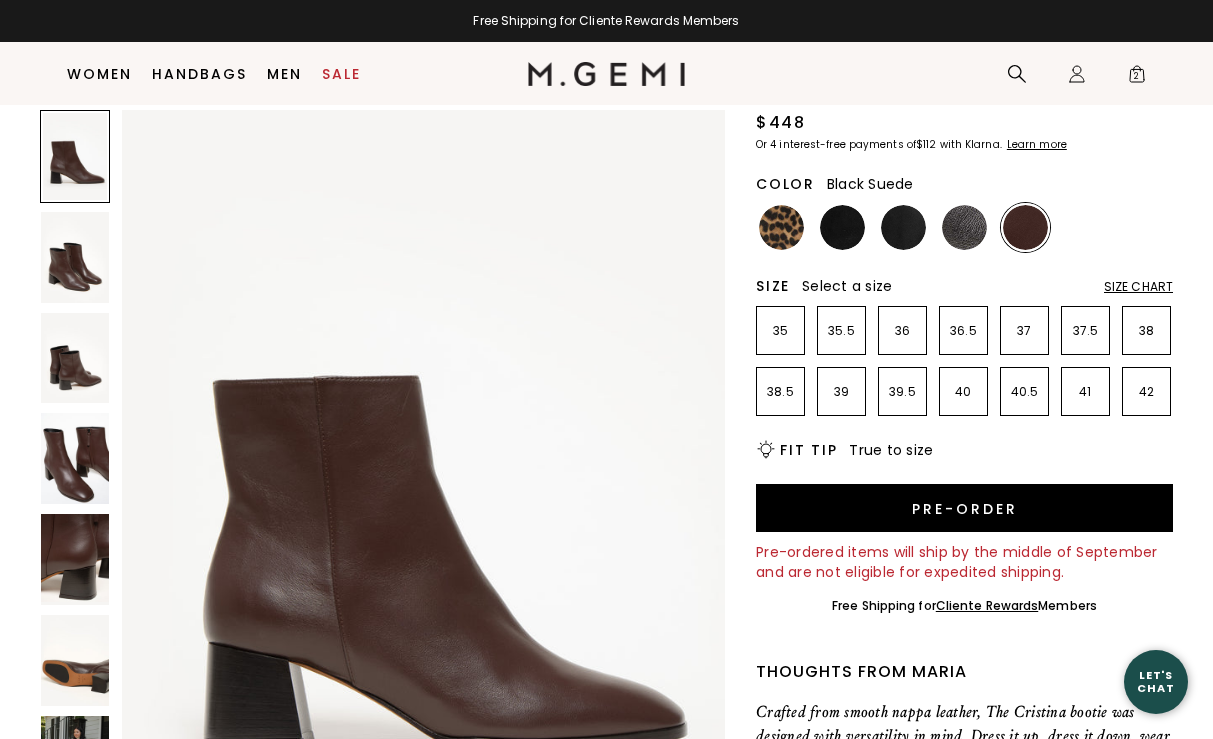 click at bounding box center (842, 227) 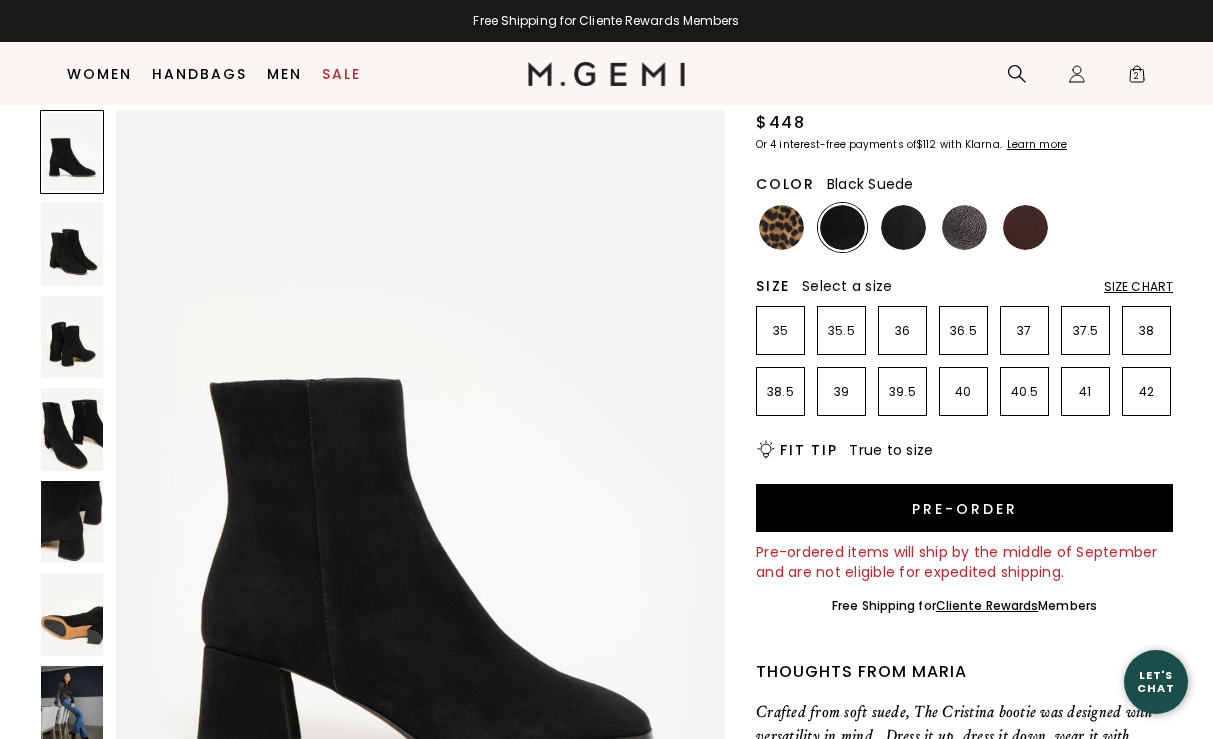 scroll, scrollTop: 0, scrollLeft: 0, axis: both 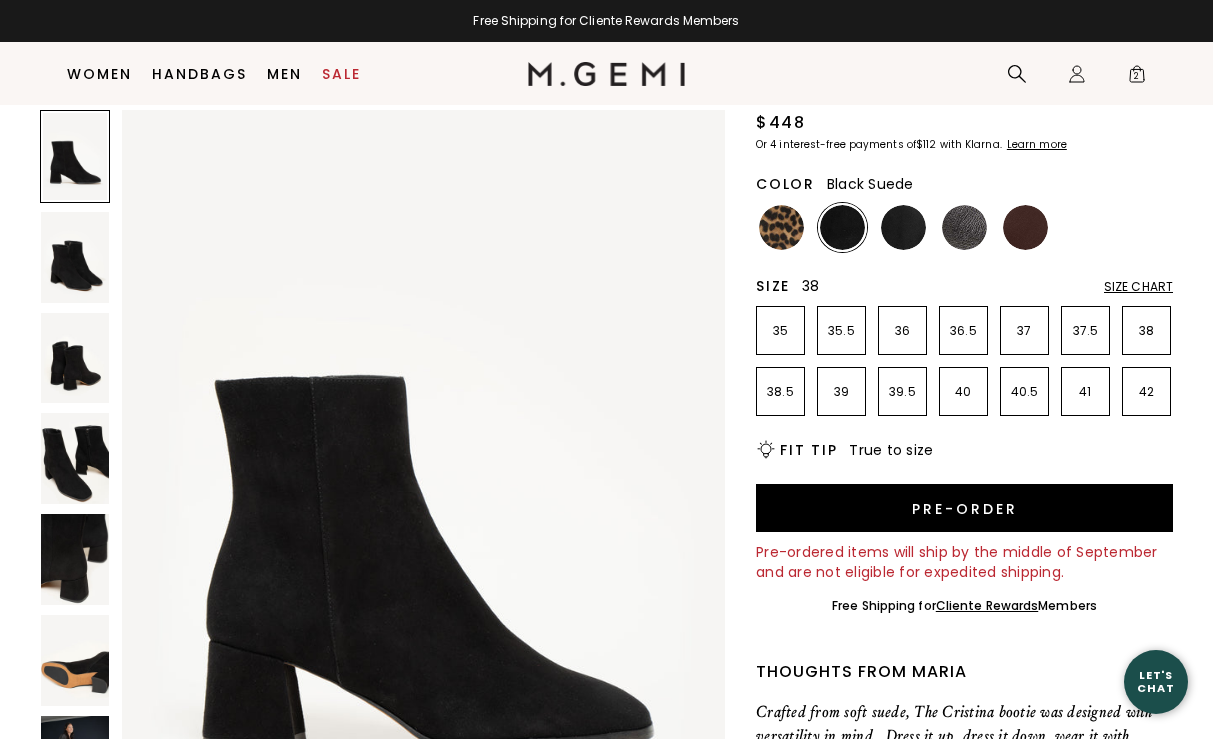 click on "38" at bounding box center [1146, 331] 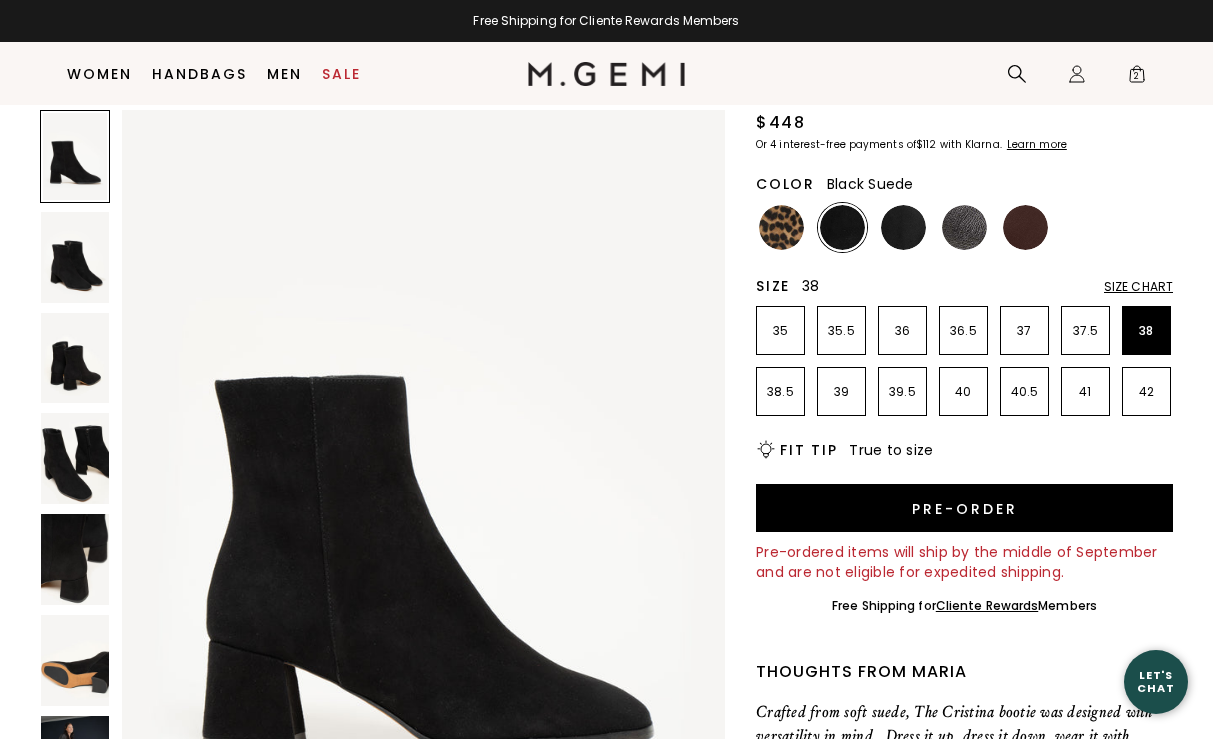 scroll, scrollTop: 0, scrollLeft: 0, axis: both 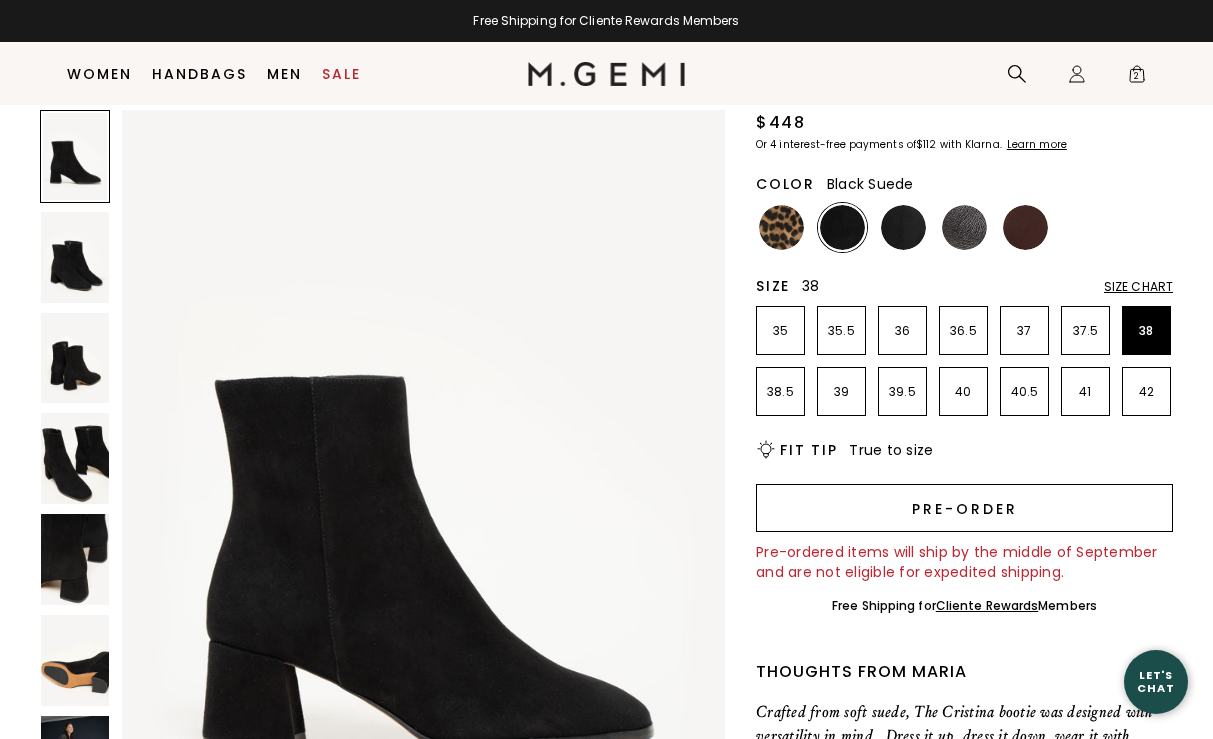 click on "Pre-order" at bounding box center (964, 508) 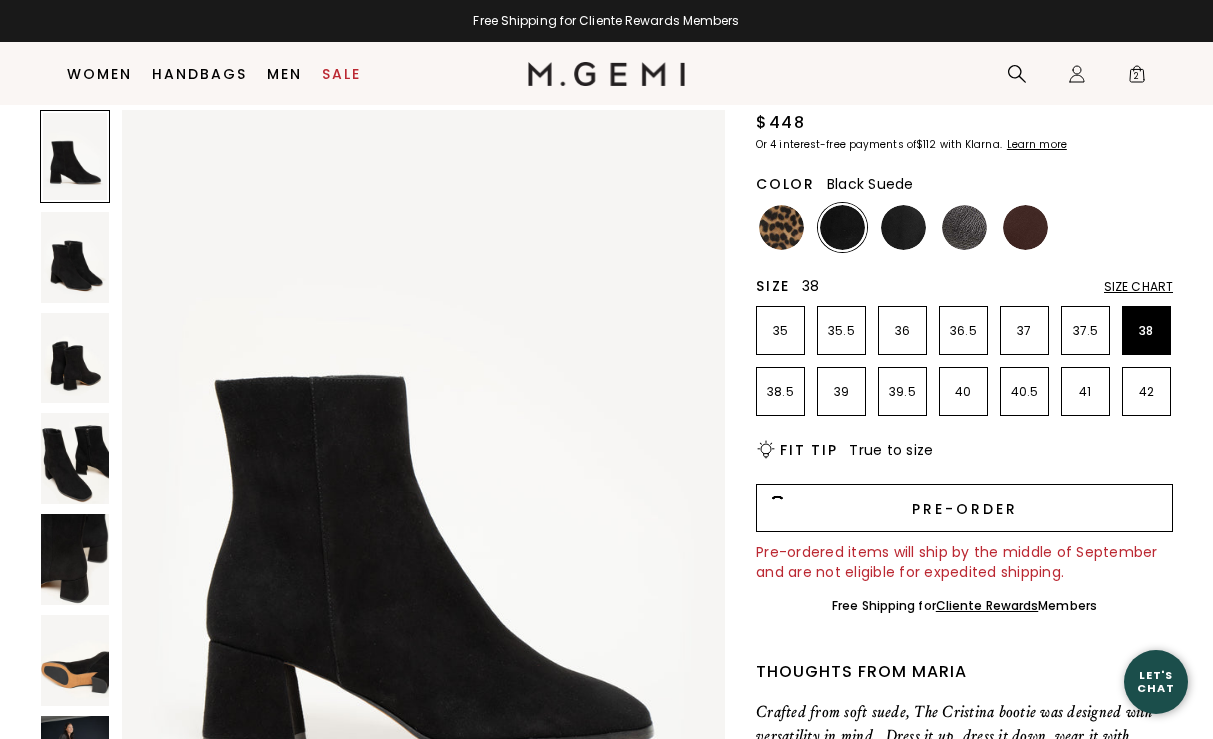 scroll, scrollTop: 0, scrollLeft: 0, axis: both 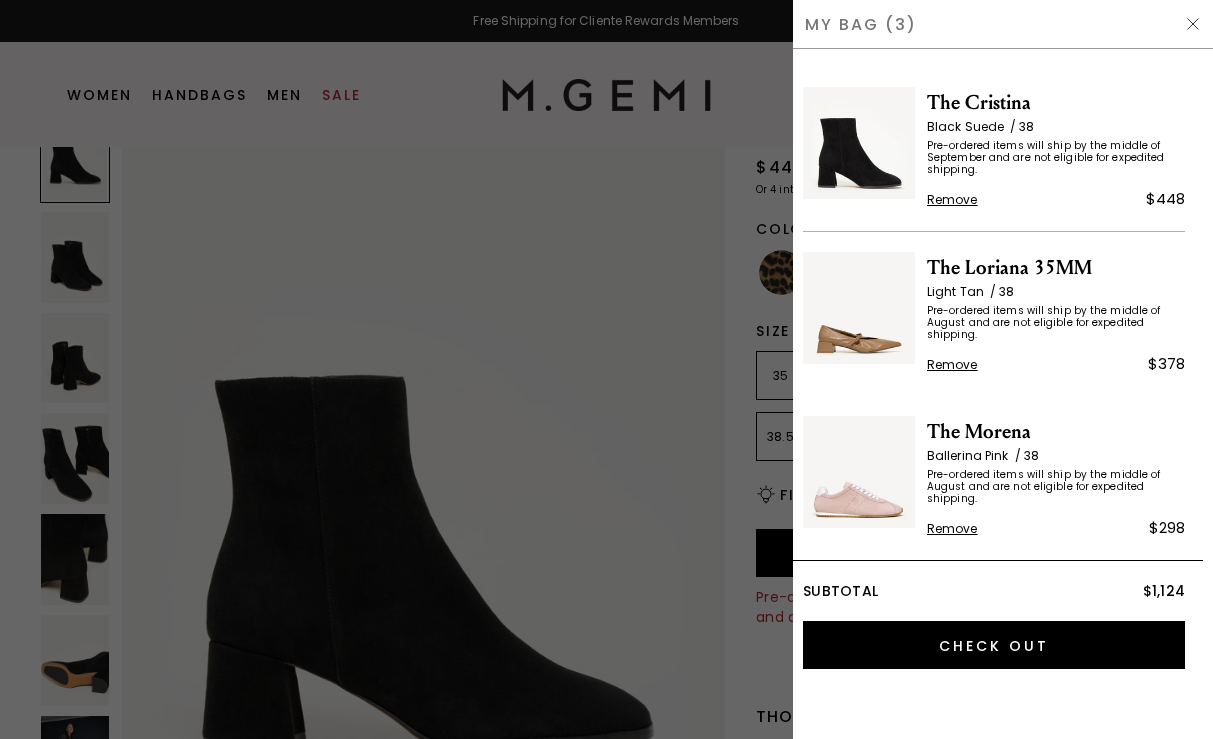click at bounding box center (1193, 24) 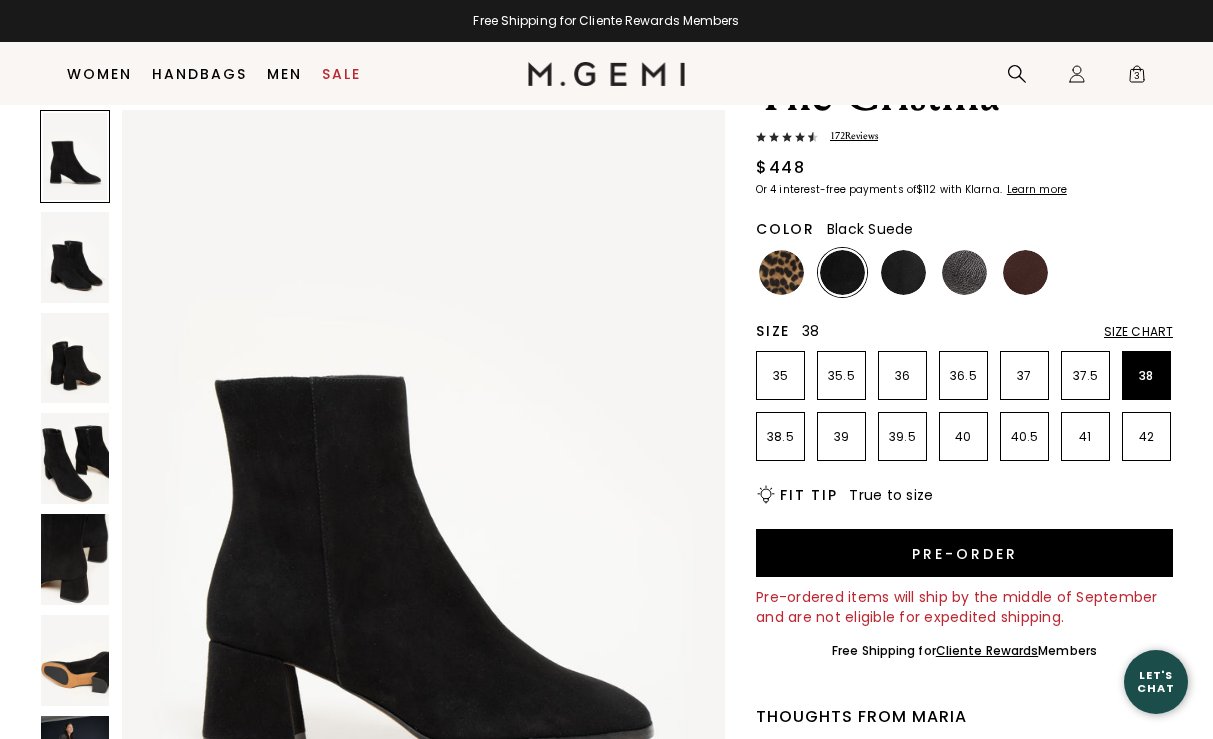 scroll, scrollTop: 110, scrollLeft: 0, axis: vertical 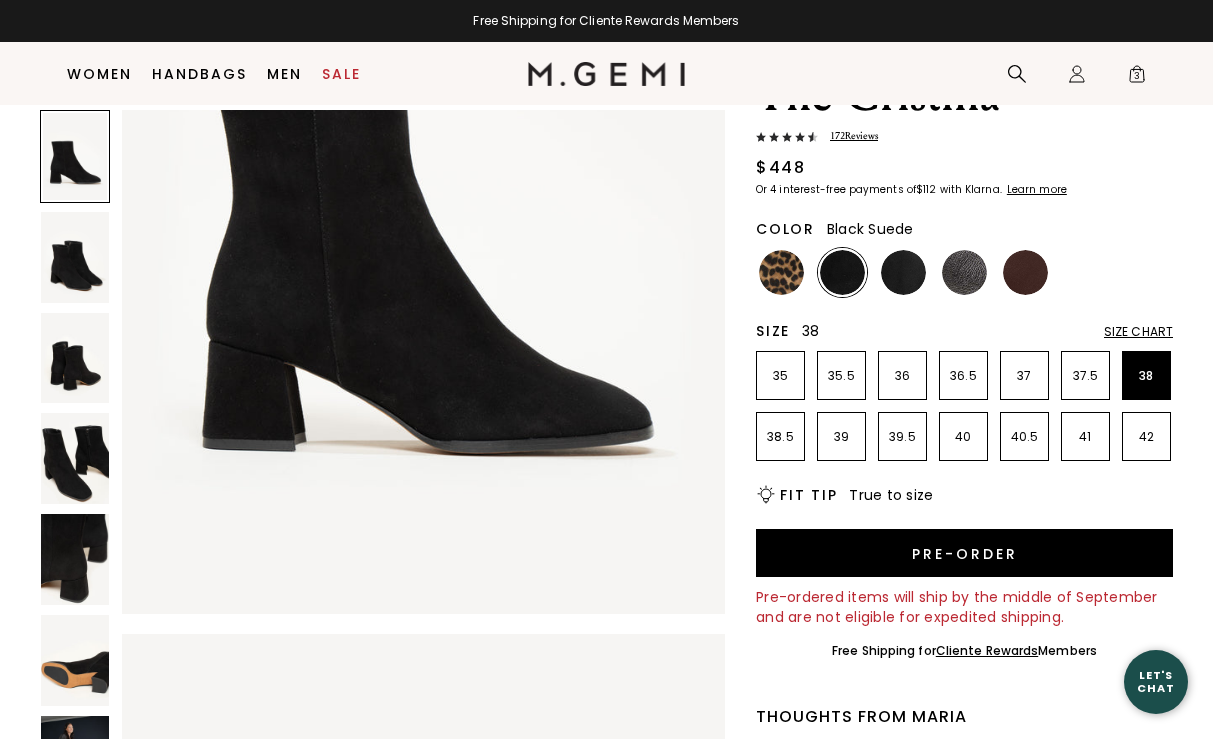 click at bounding box center (75, 660) 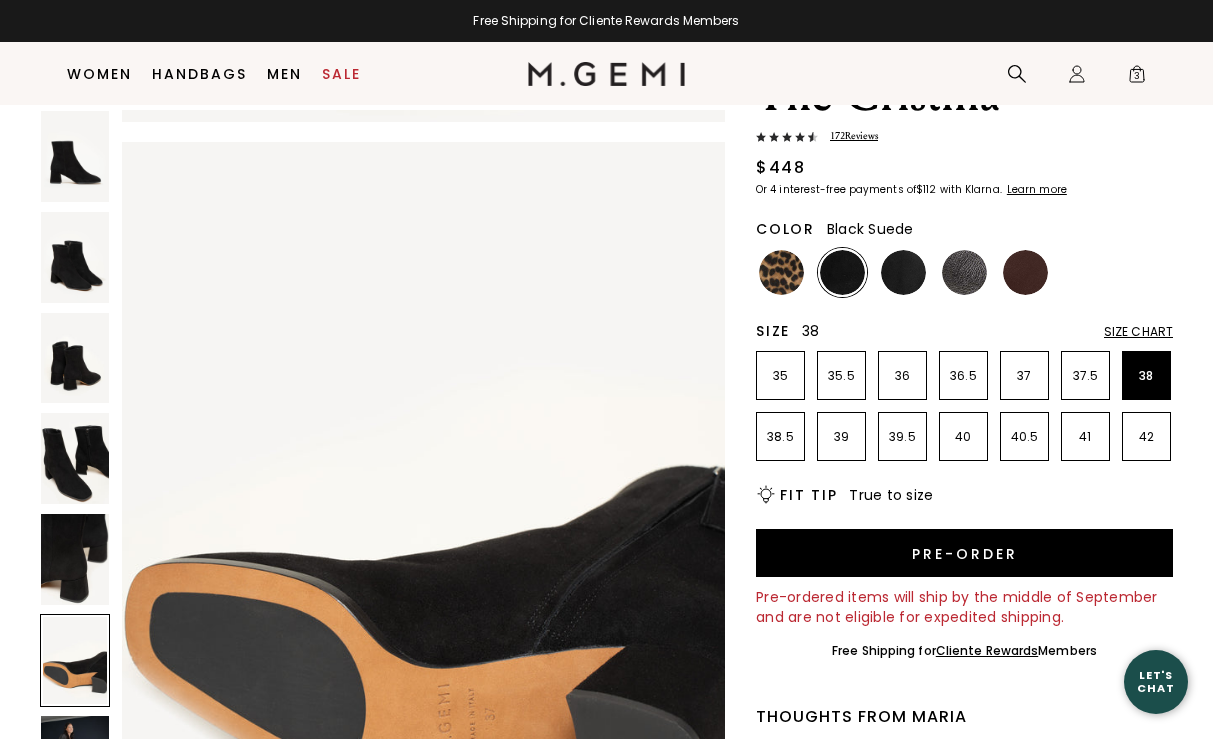 scroll, scrollTop: 4119, scrollLeft: 0, axis: vertical 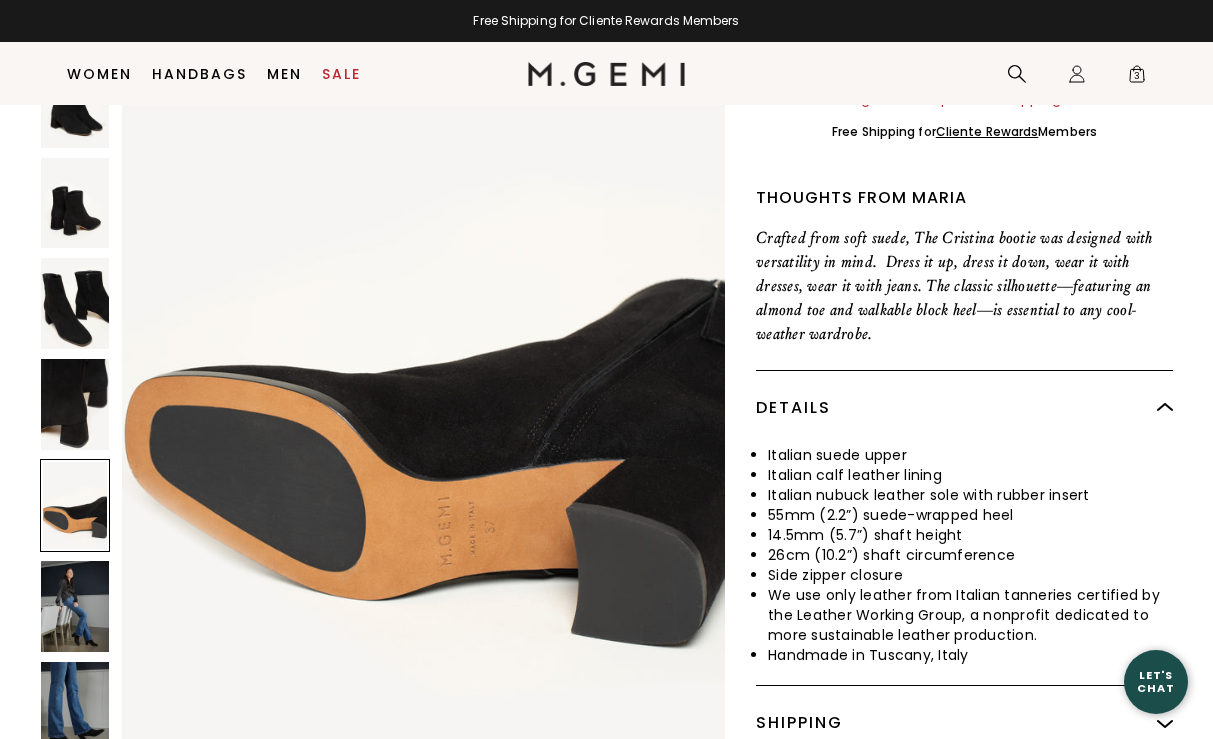click at bounding box center (75, 404) 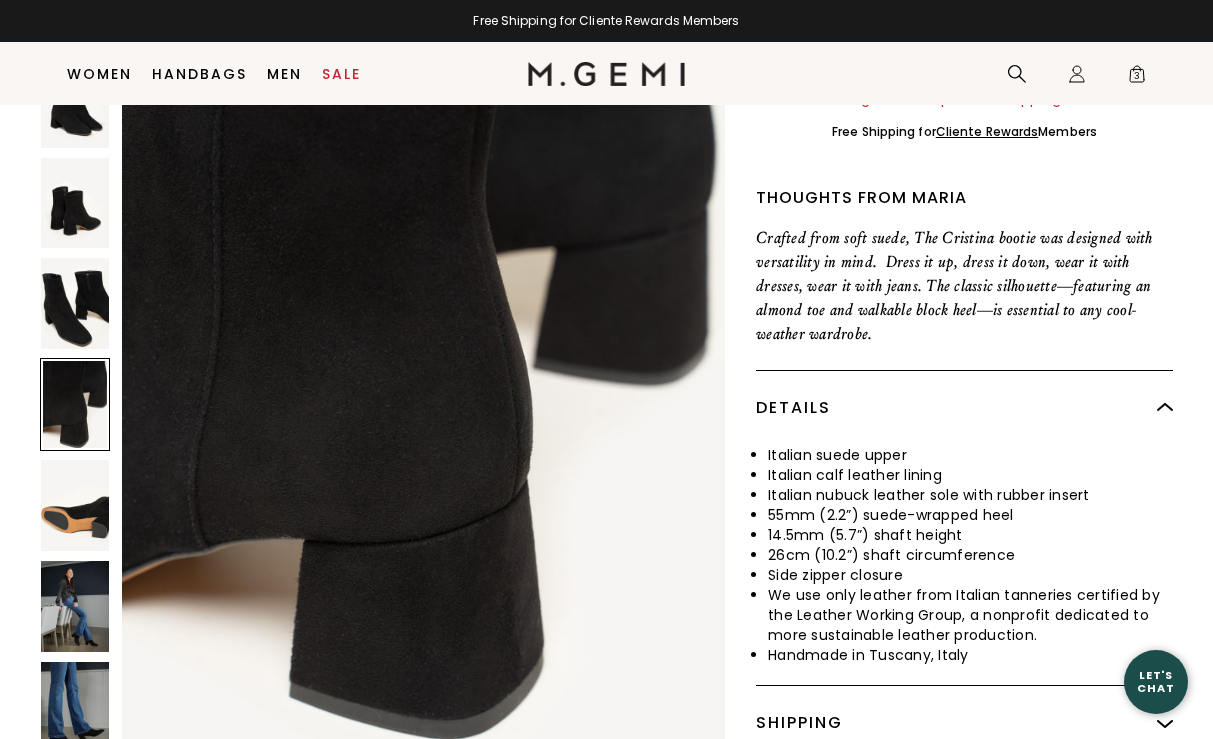scroll, scrollTop: 3295, scrollLeft: 0, axis: vertical 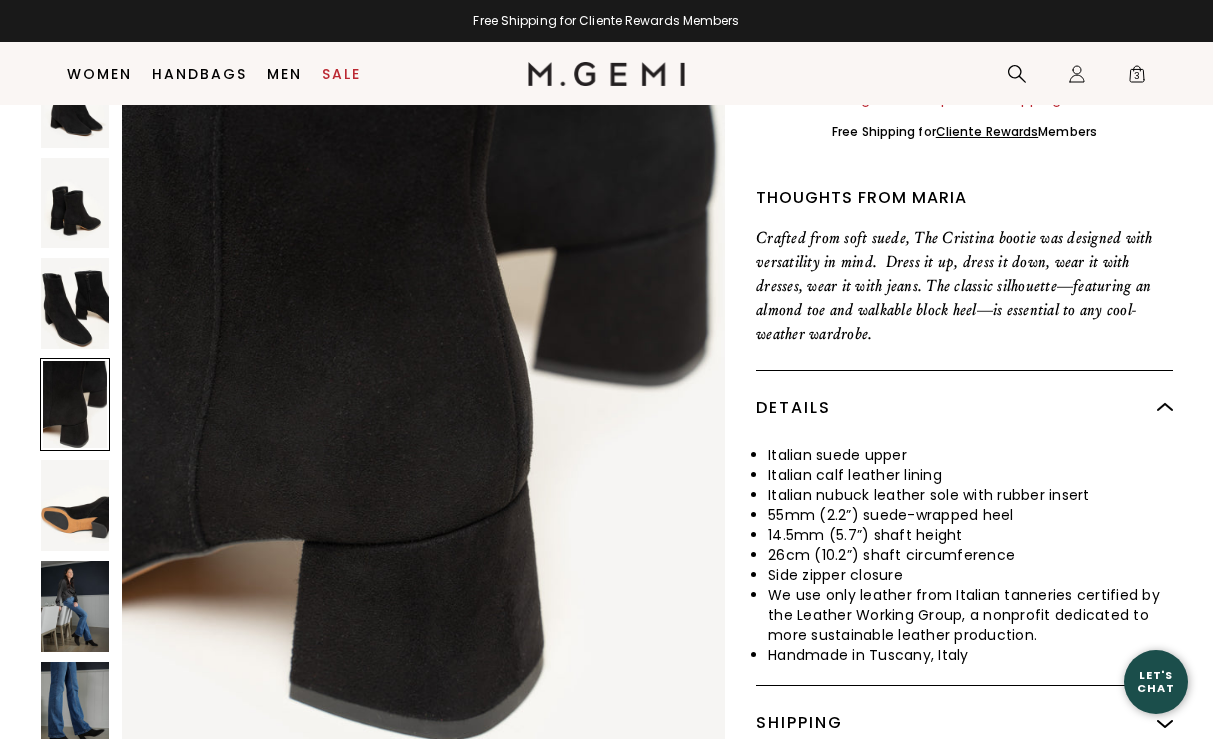 click at bounding box center (75, 303) 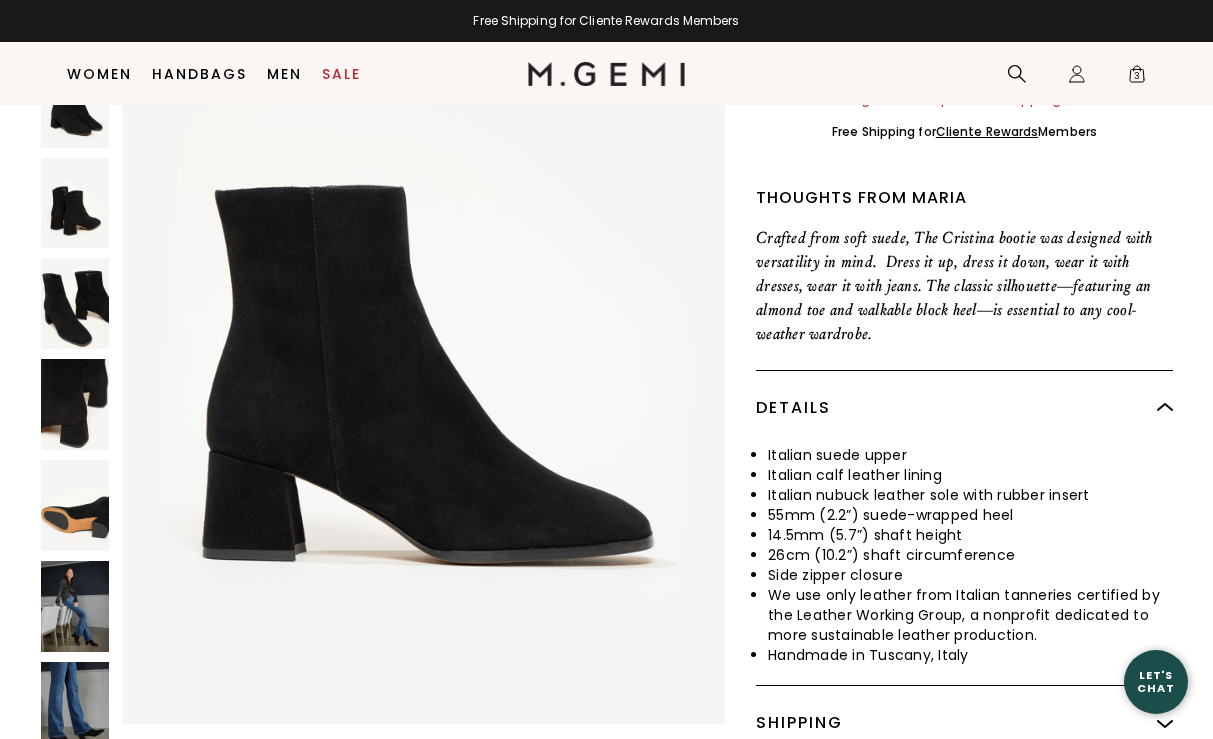 scroll, scrollTop: 0, scrollLeft: 0, axis: both 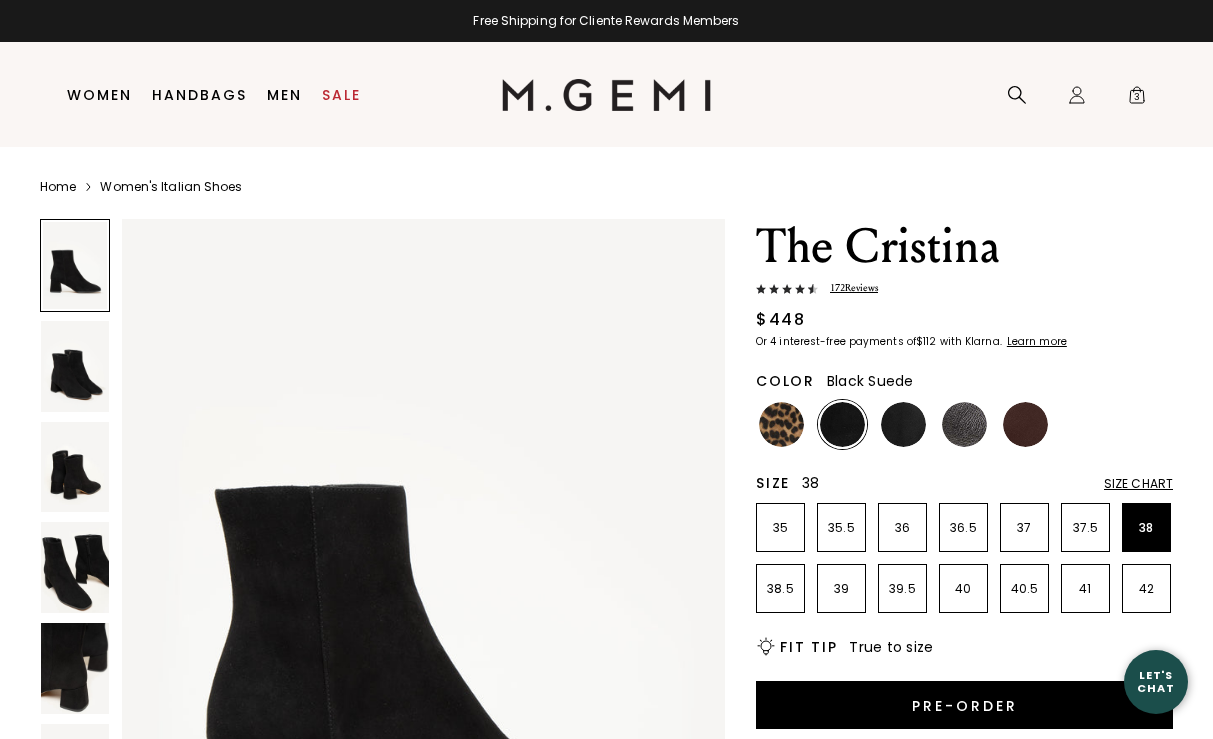 click on "172  Review s" at bounding box center [848, 288] 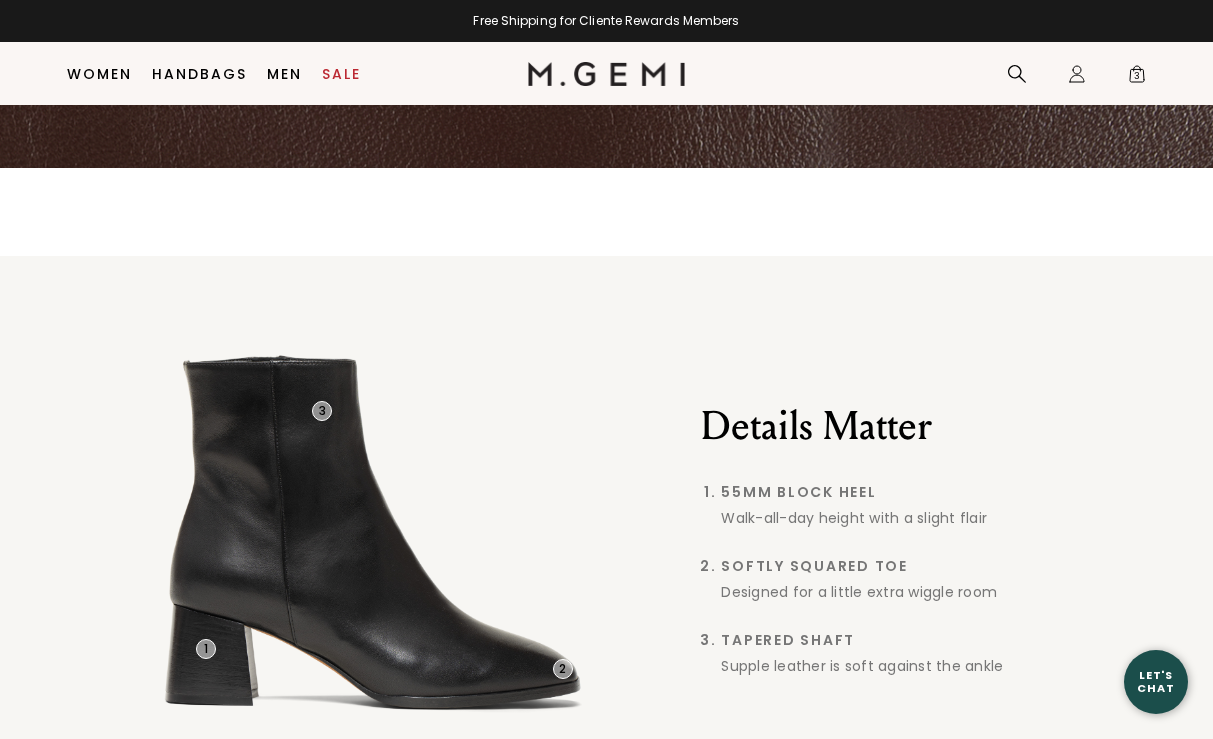 scroll, scrollTop: 1636, scrollLeft: 0, axis: vertical 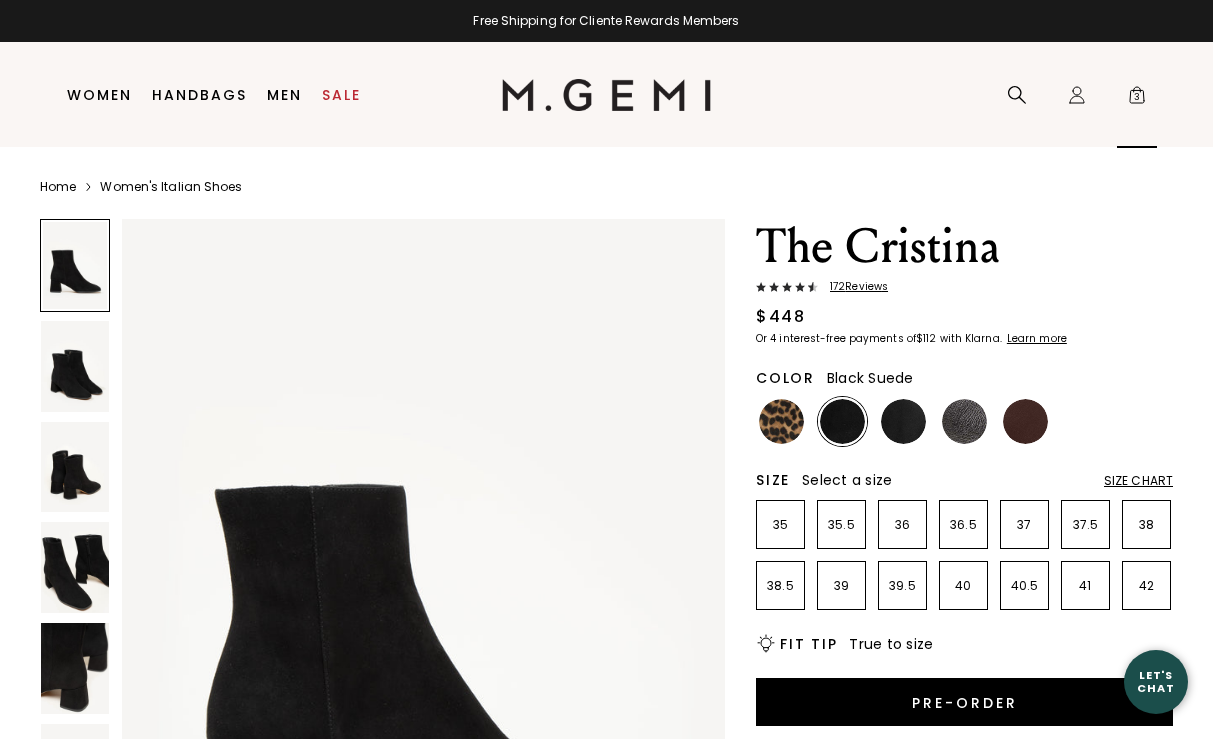 click on "3" at bounding box center (1137, 99) 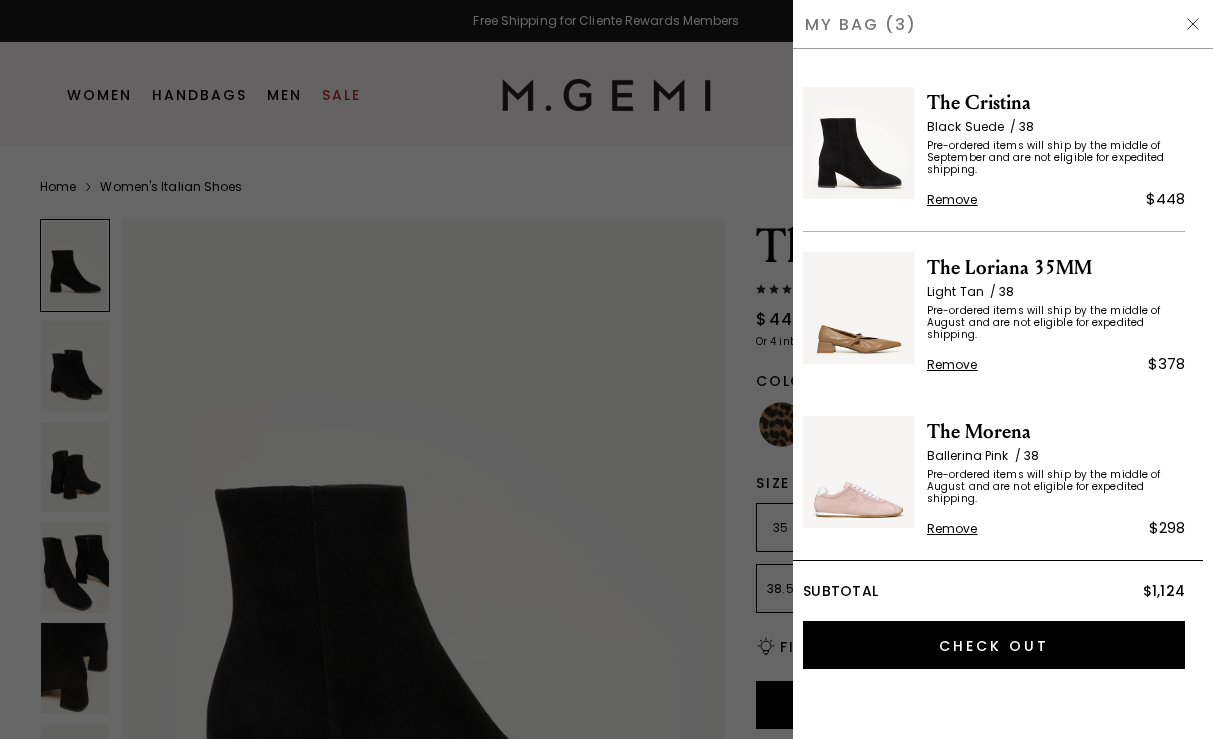 click on "Remove" at bounding box center (952, 529) 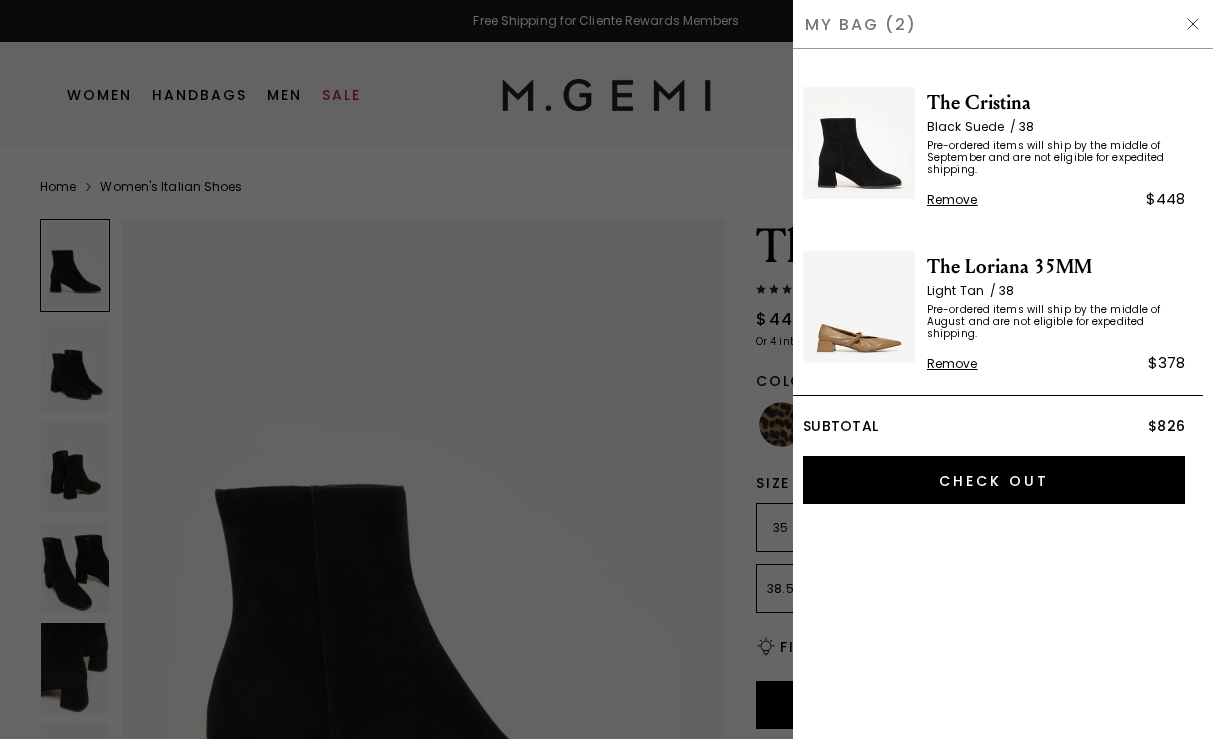 click on "Remove" at bounding box center (952, 364) 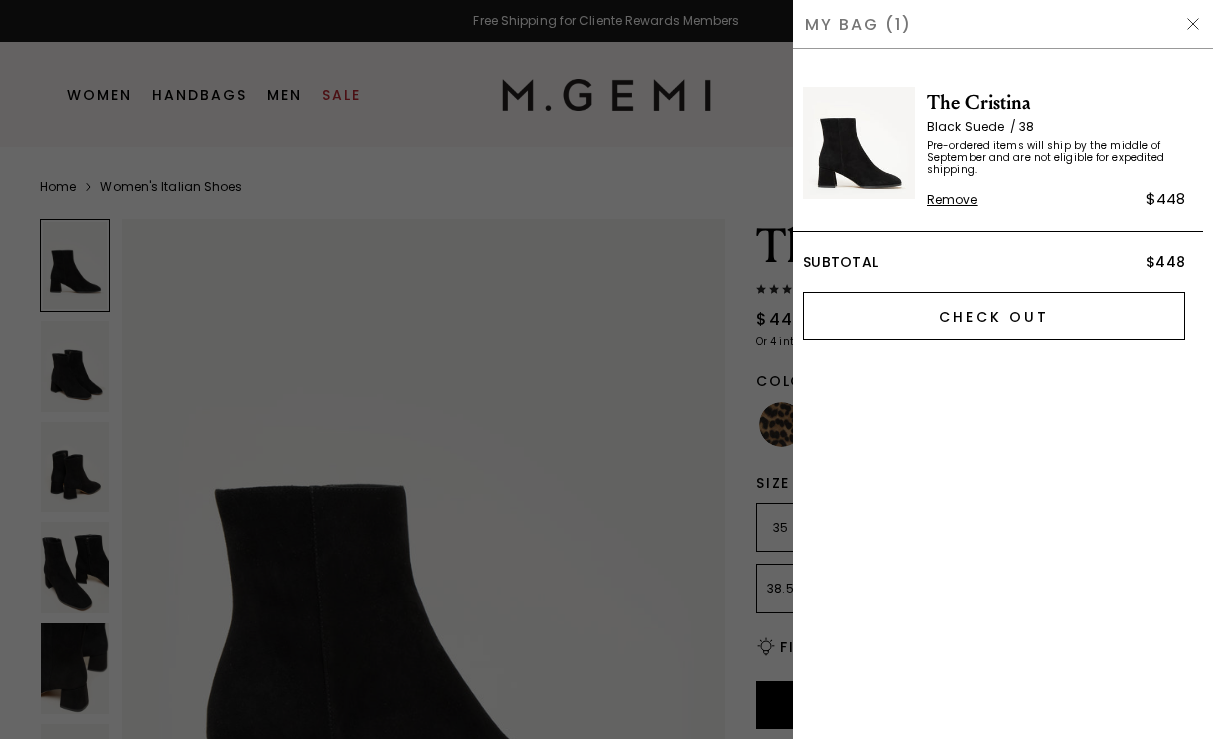 click on "Check Out" at bounding box center (994, 316) 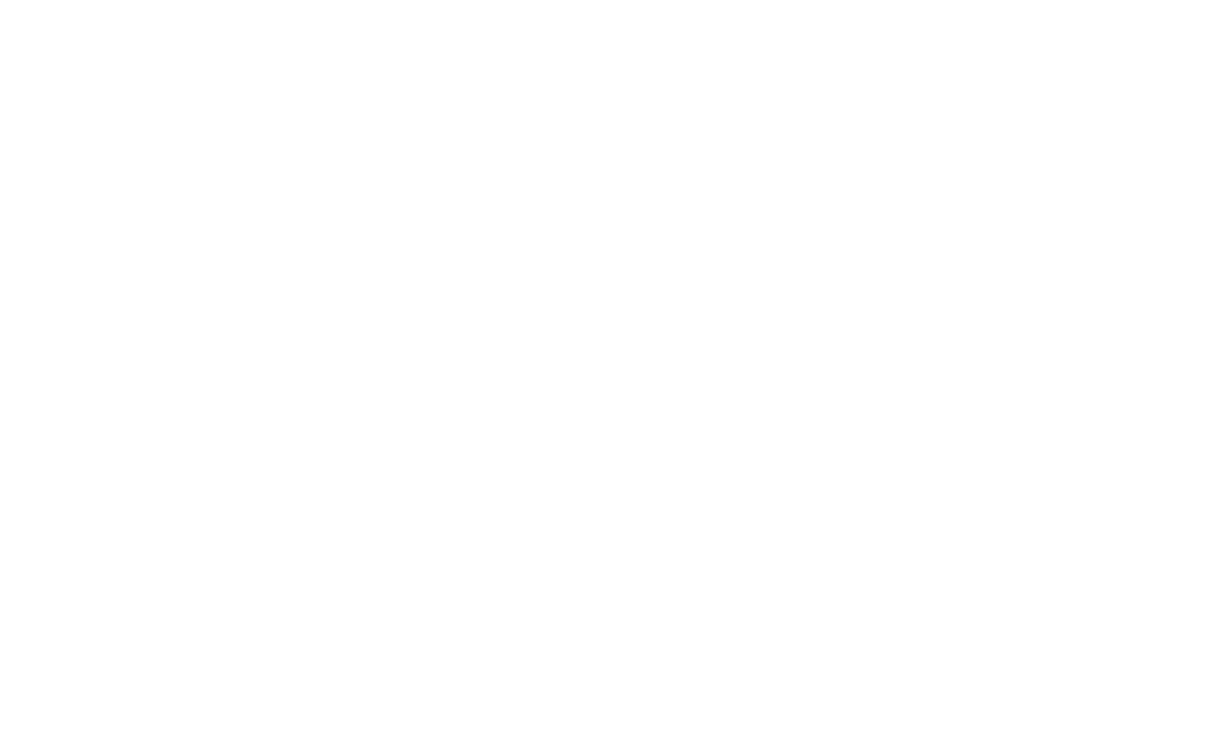 scroll, scrollTop: 0, scrollLeft: 0, axis: both 